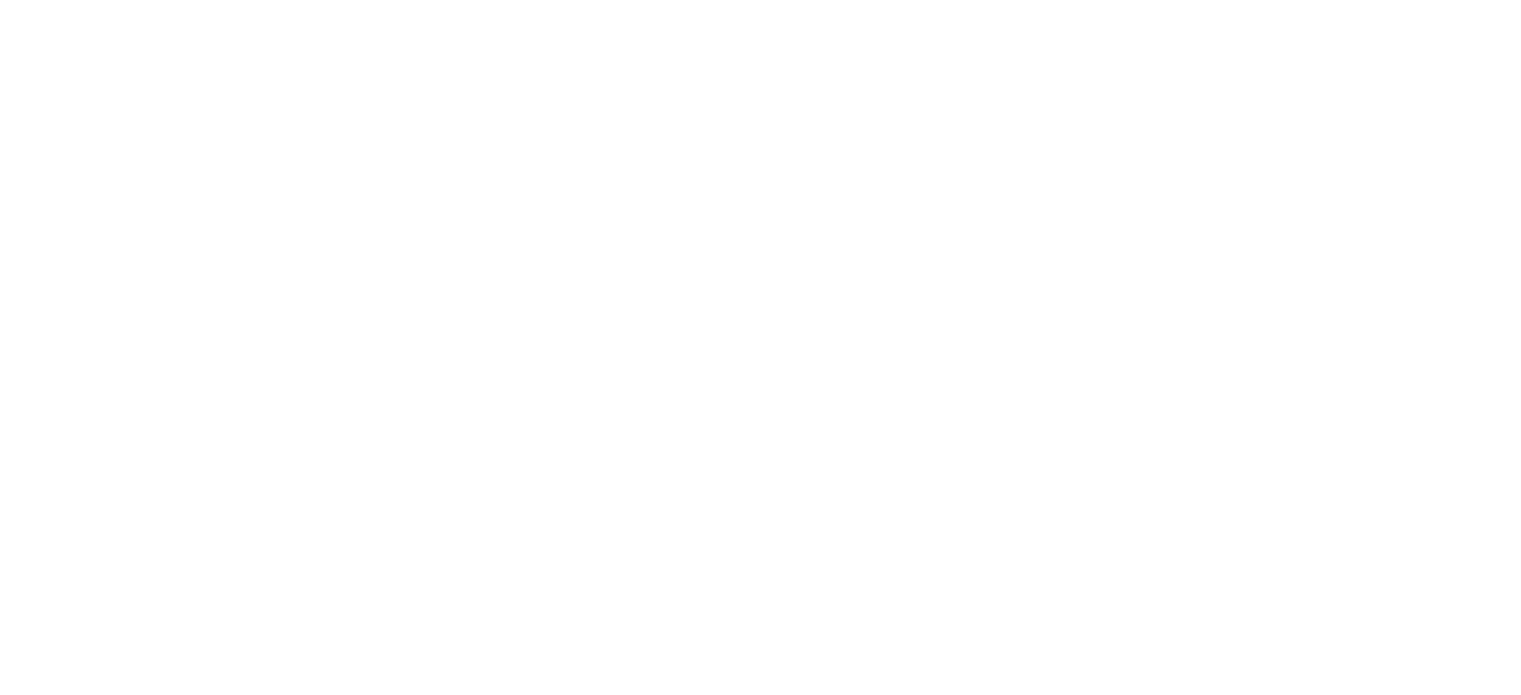 scroll, scrollTop: 0, scrollLeft: 0, axis: both 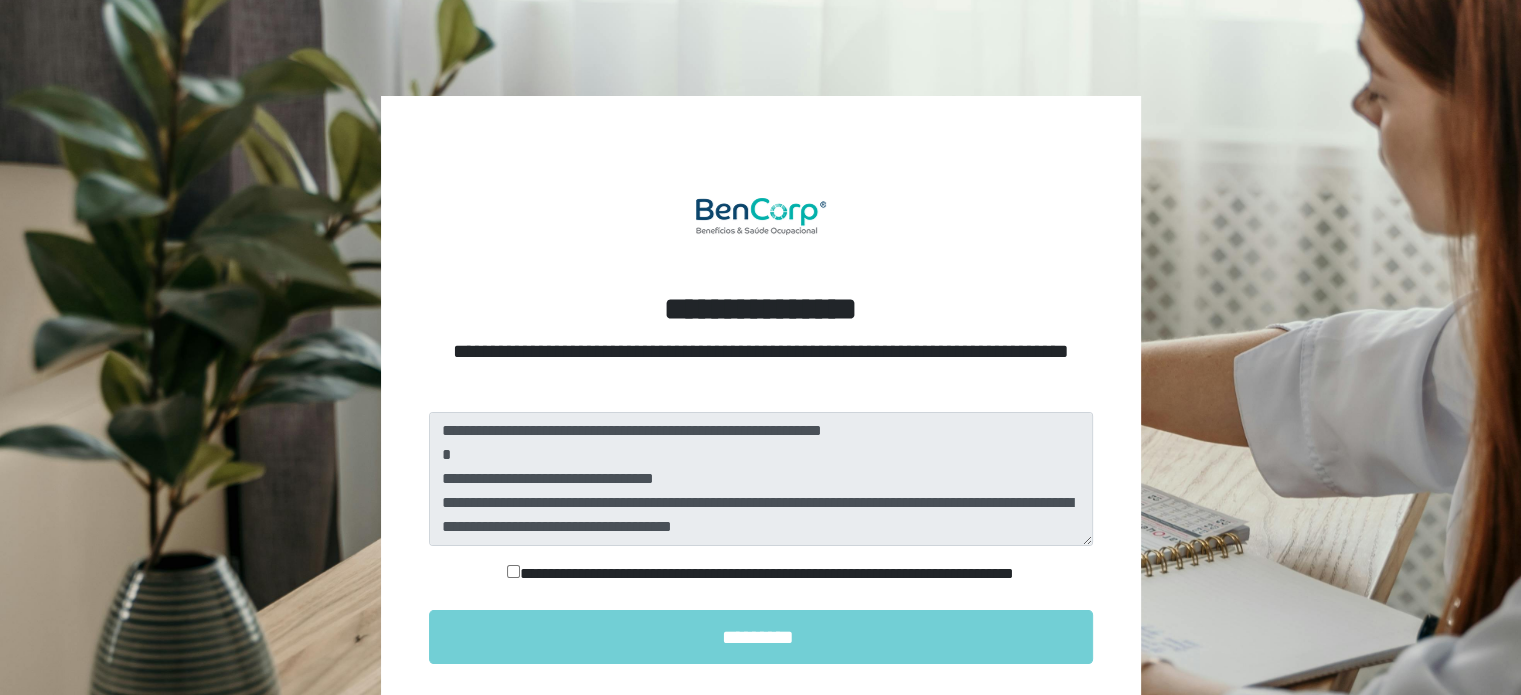 click on "**********" at bounding box center (761, 574) 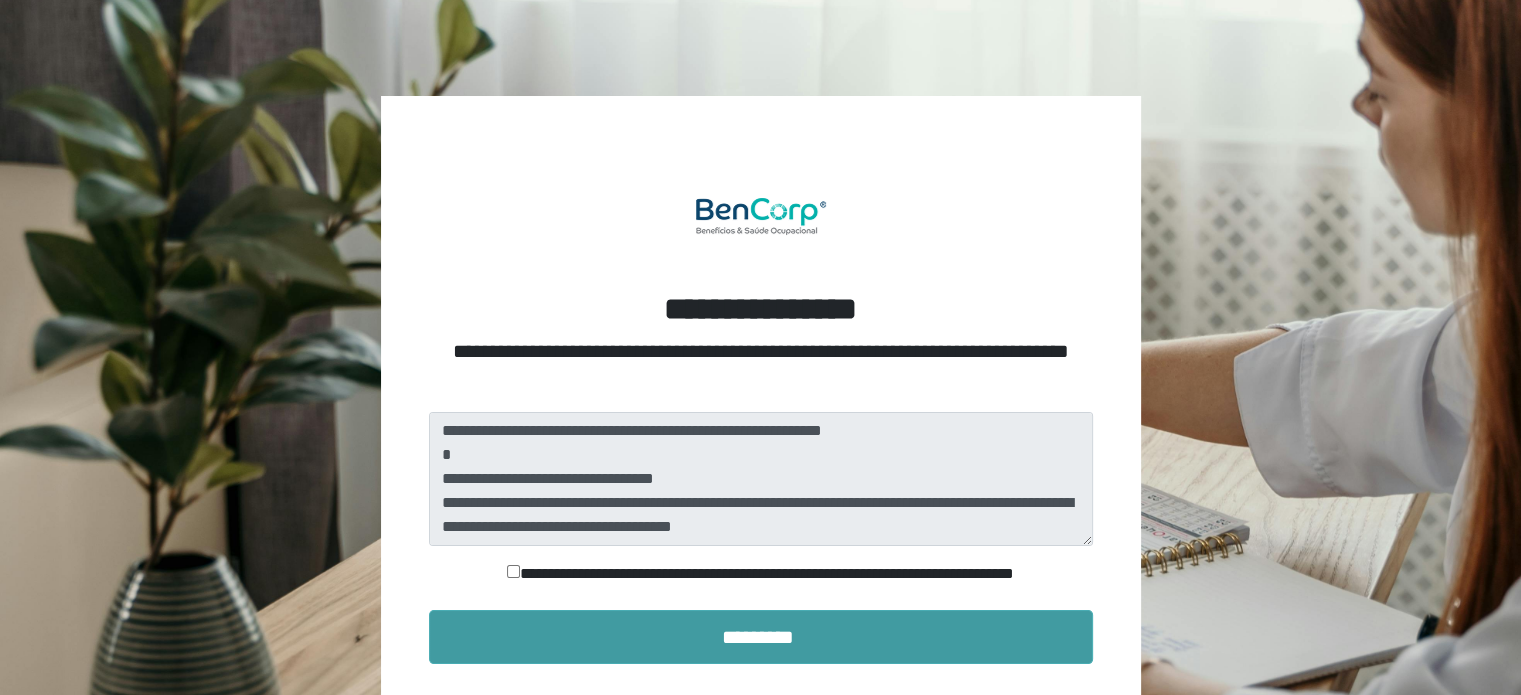 click on "*********" at bounding box center [761, 637] 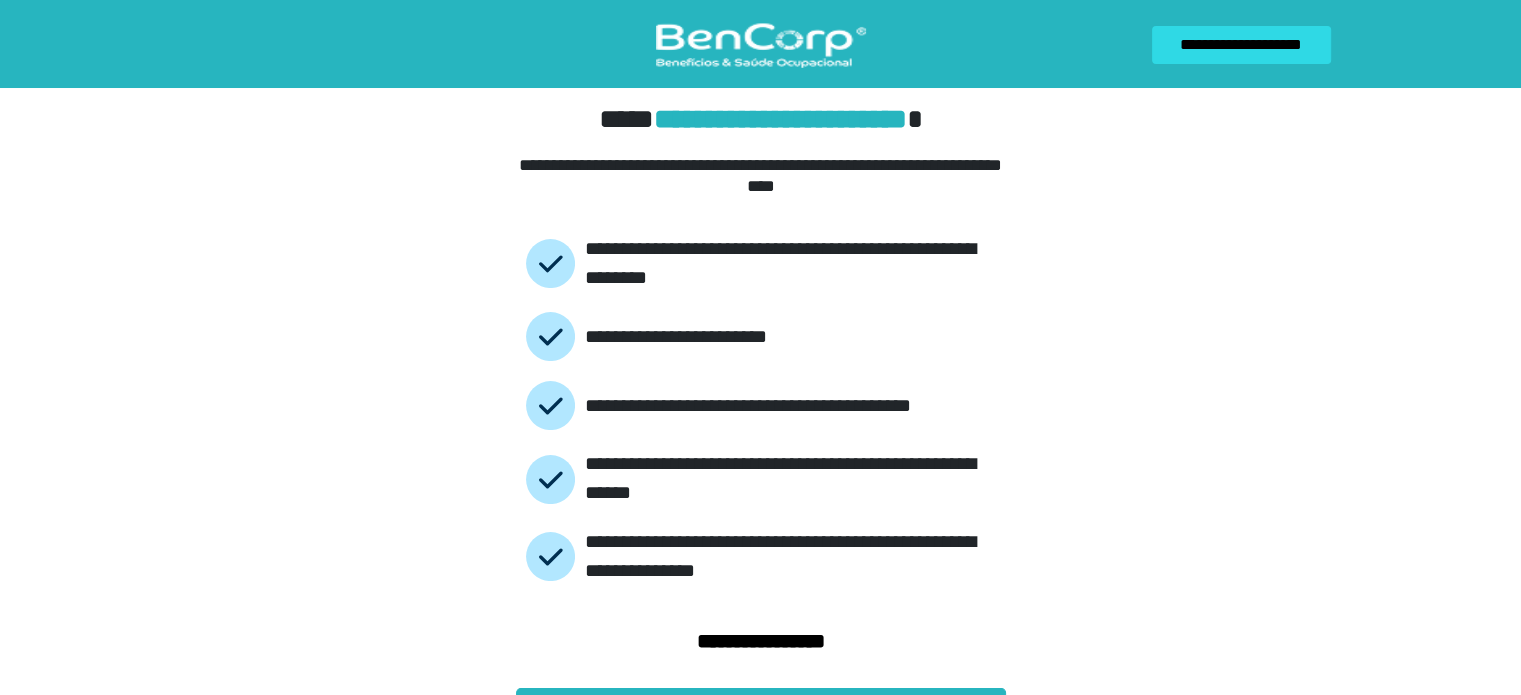 click on "**********" at bounding box center [761, 634] 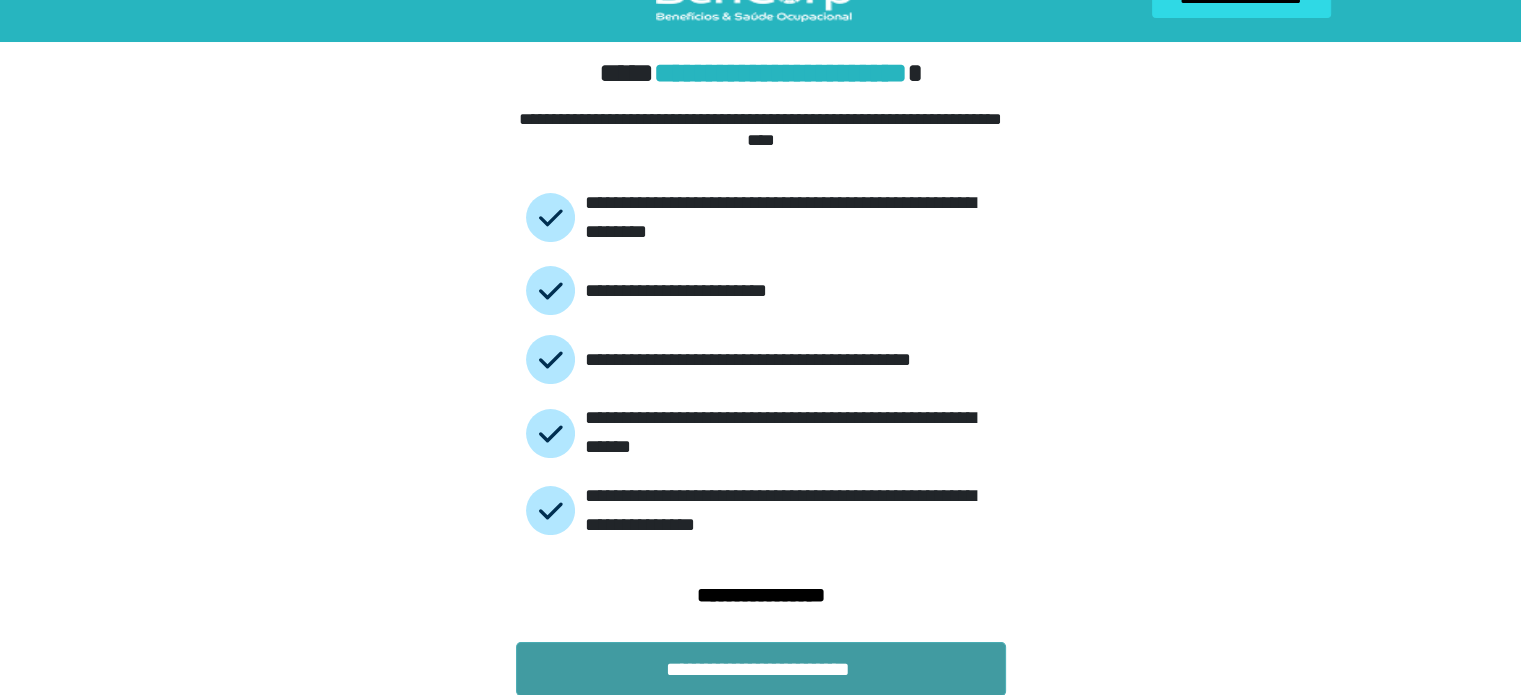 click on "**********" at bounding box center (761, 669) 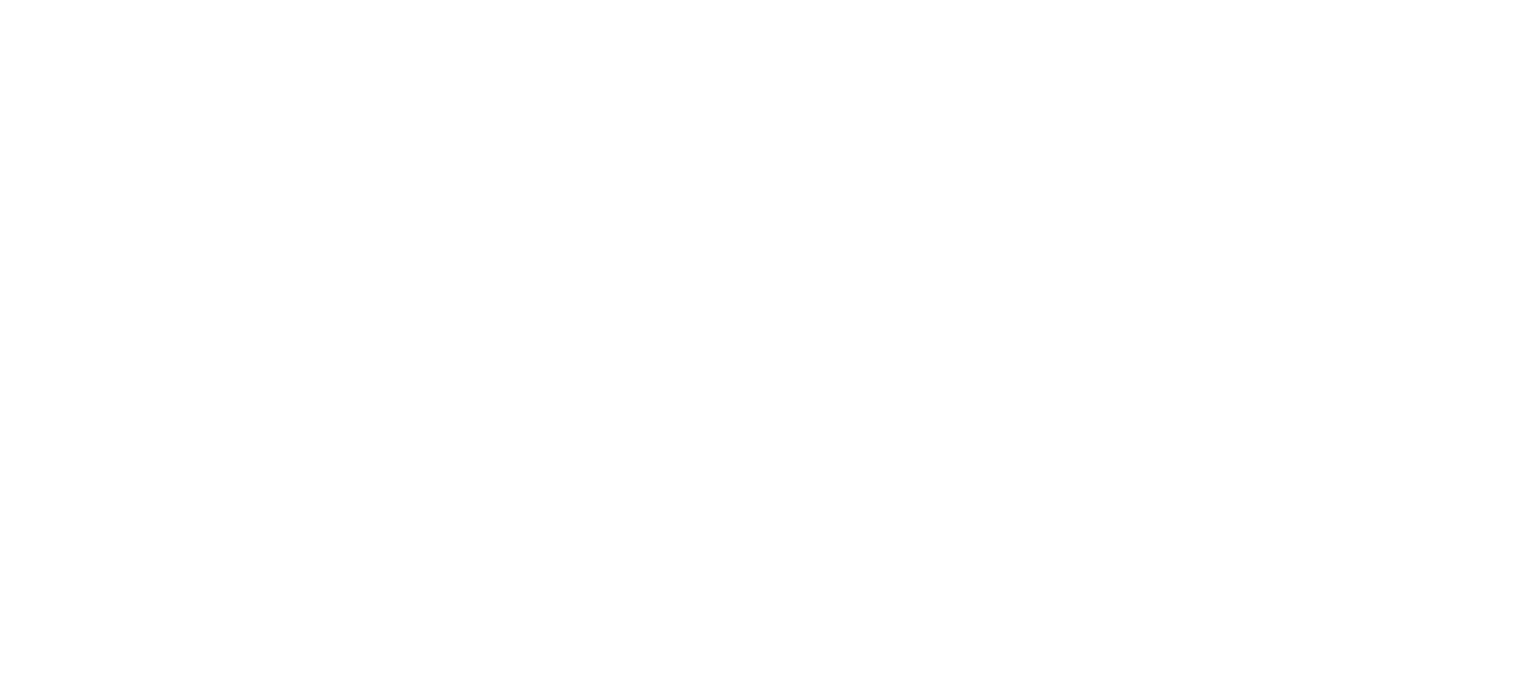 scroll, scrollTop: 0, scrollLeft: 0, axis: both 